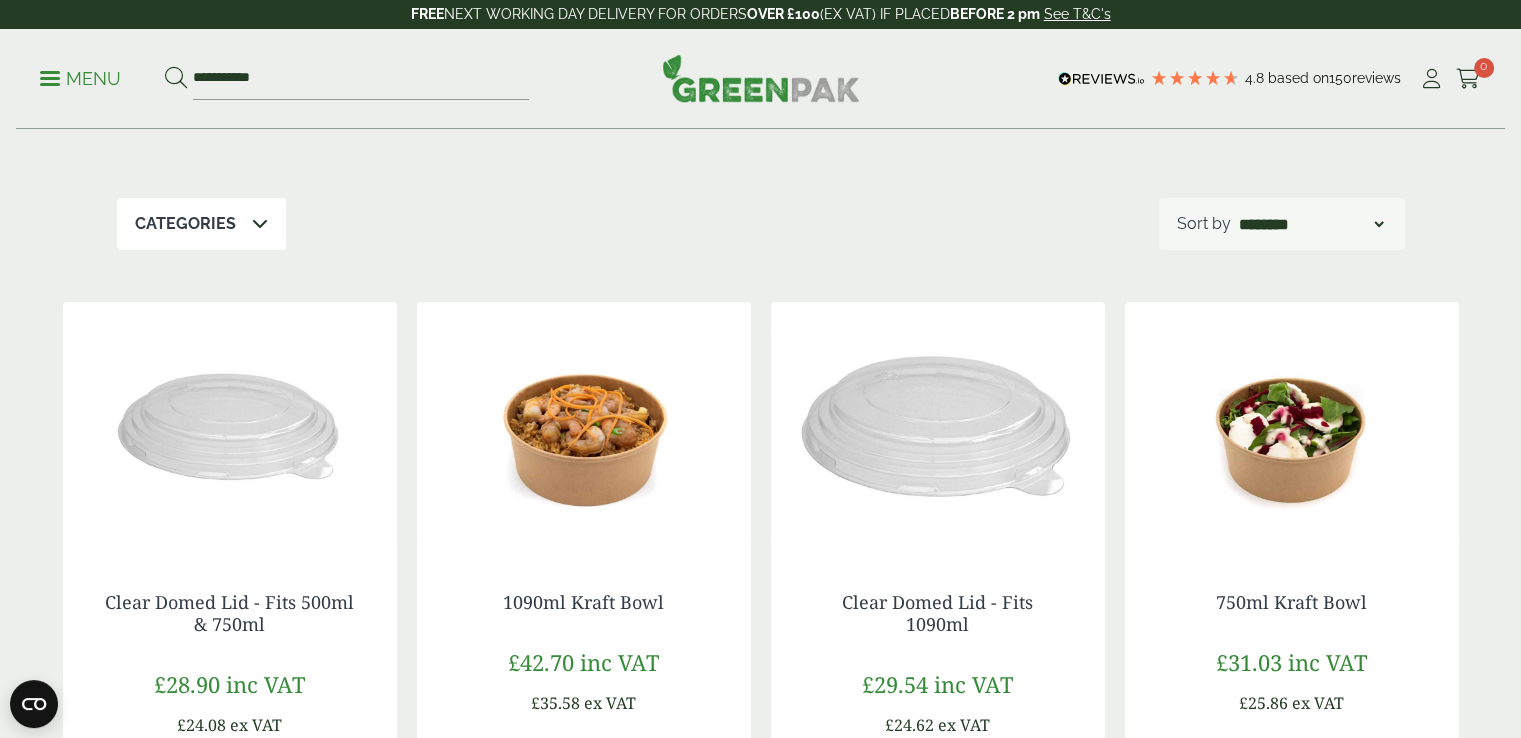 scroll, scrollTop: 200, scrollLeft: 0, axis: vertical 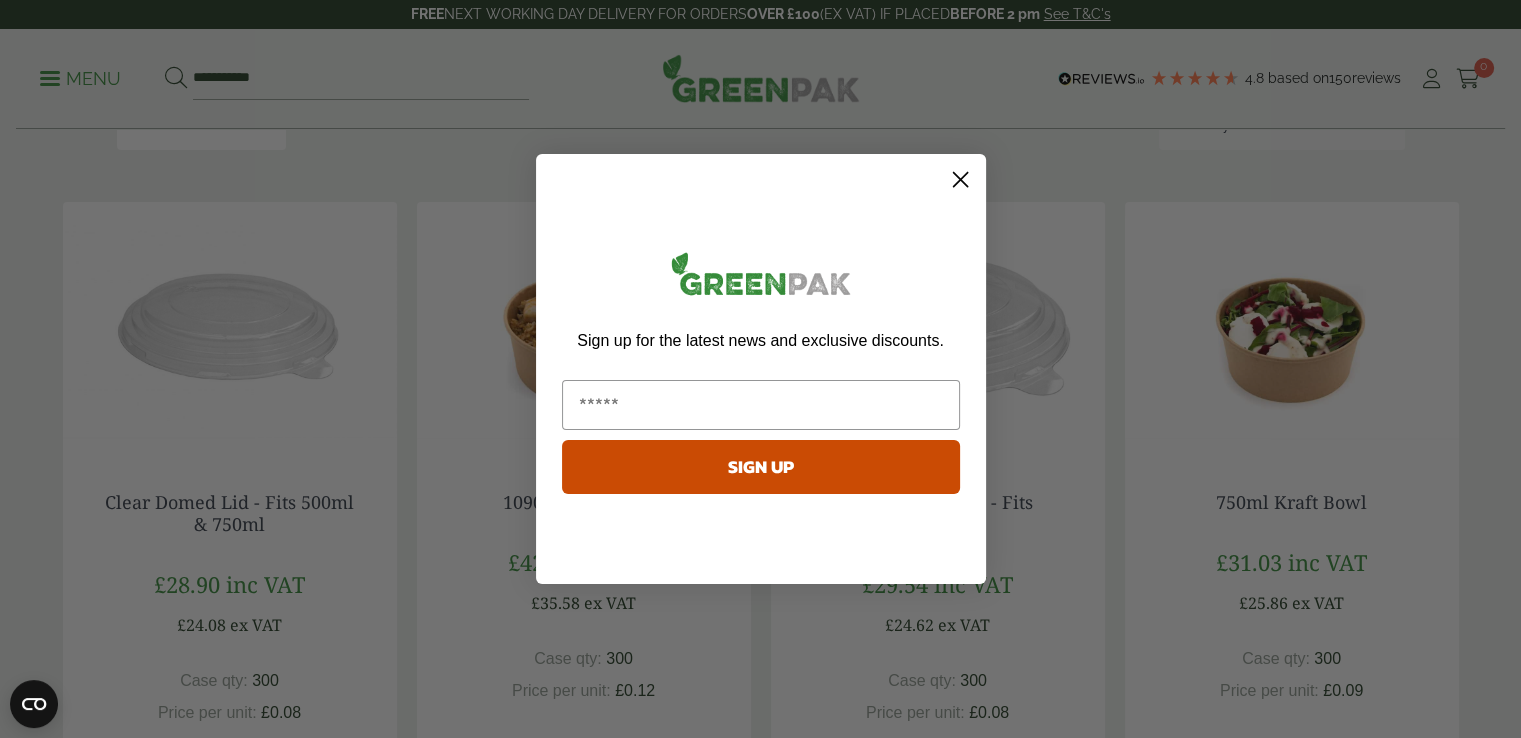 click 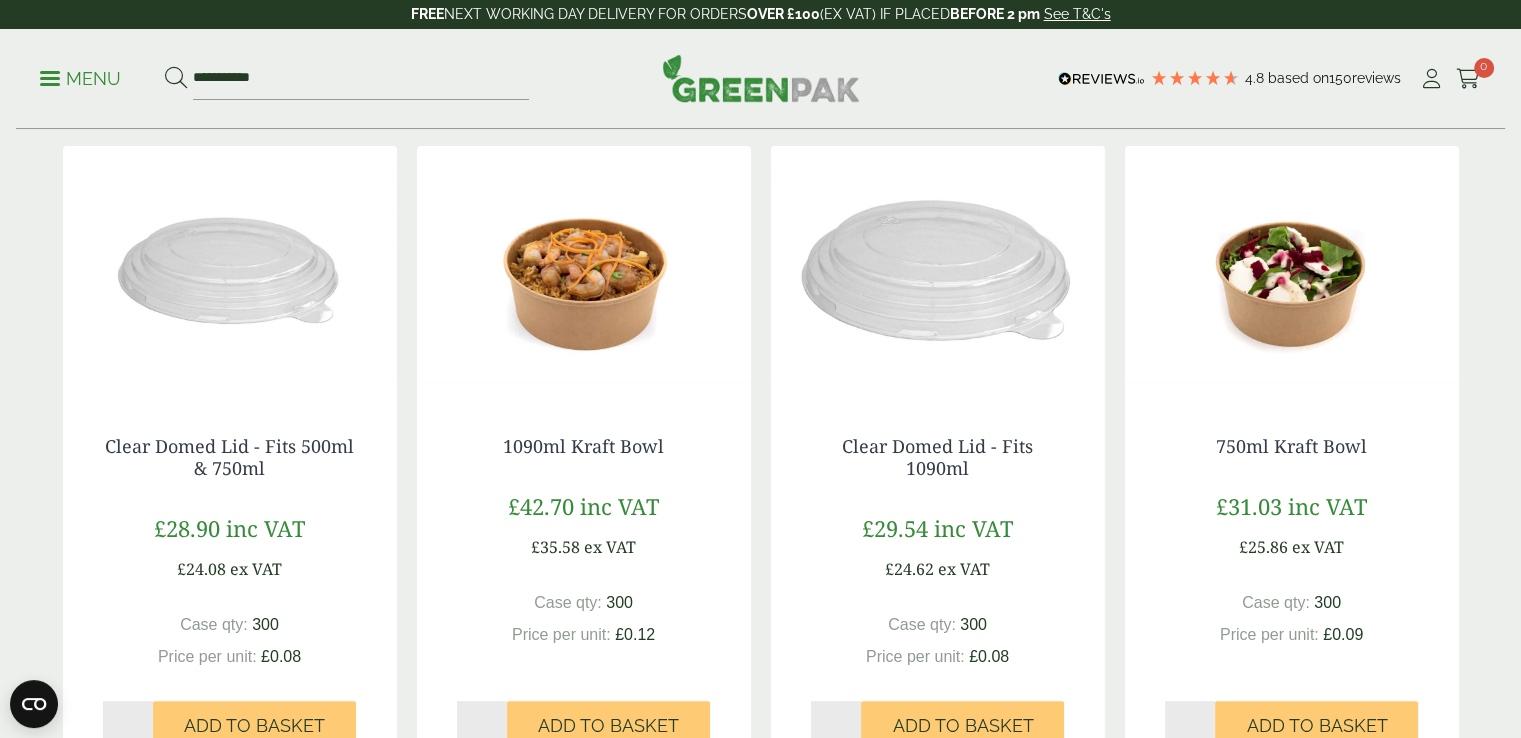 scroll, scrollTop: 400, scrollLeft: 0, axis: vertical 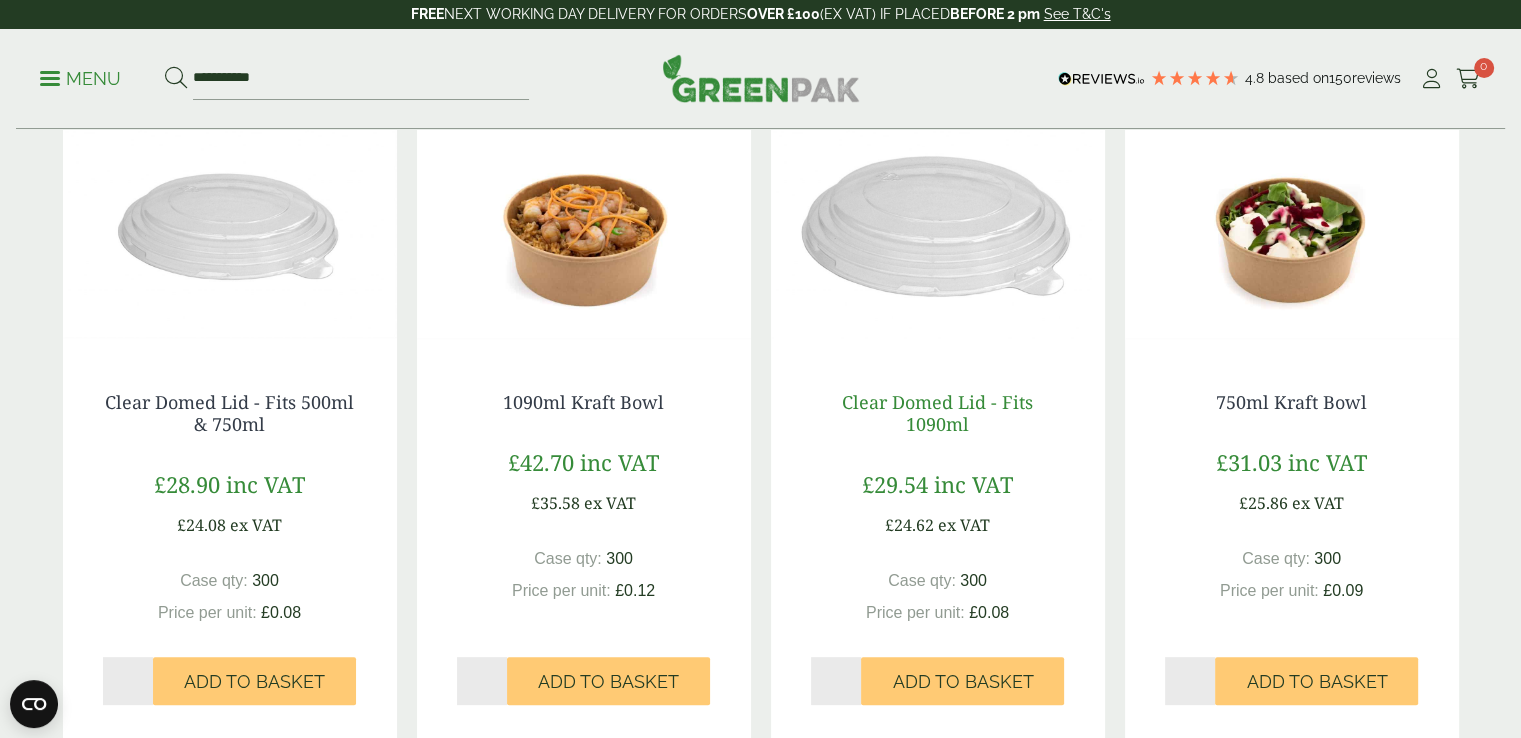 click on "Clear Domed Lid - Fits 1090ml" at bounding box center [937, 413] 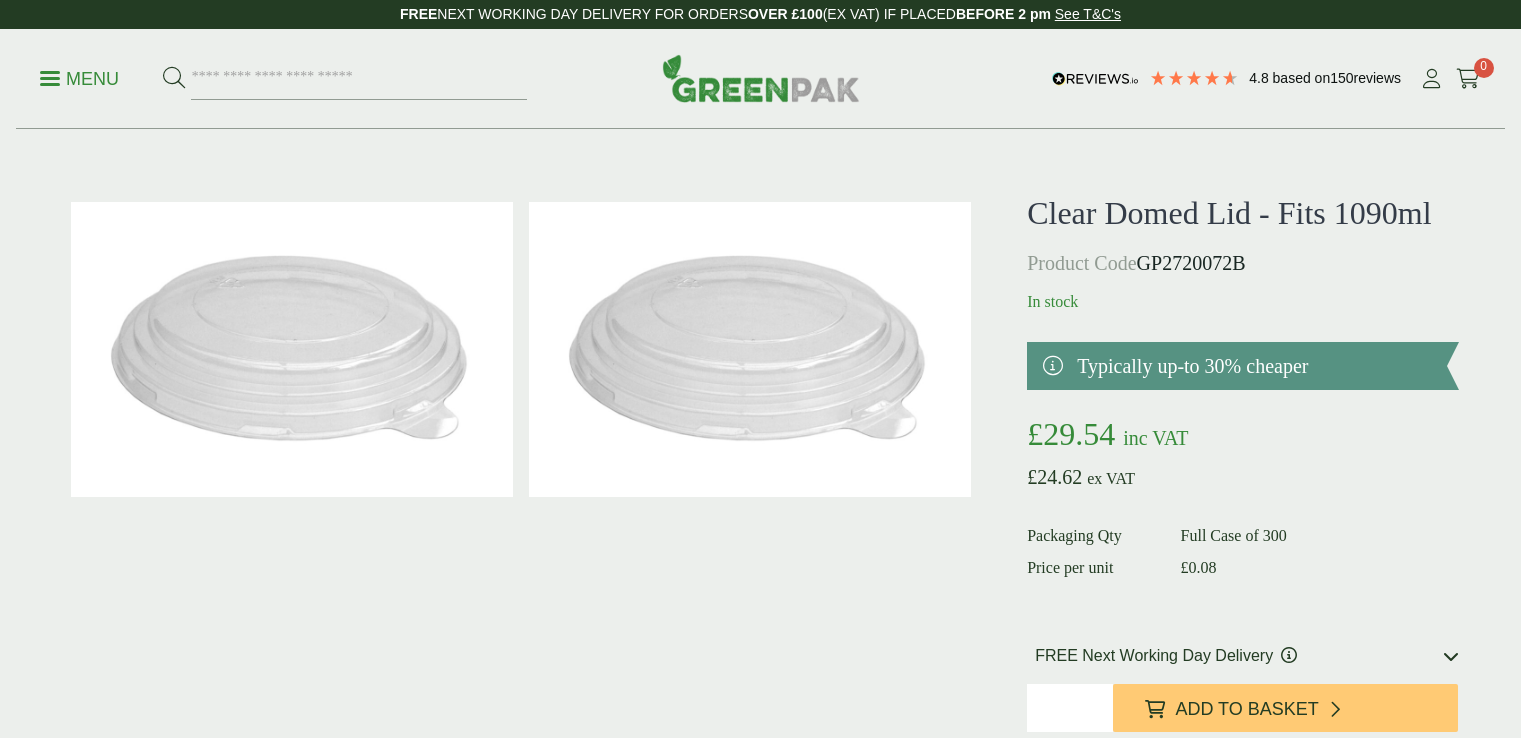 scroll, scrollTop: 0, scrollLeft: 0, axis: both 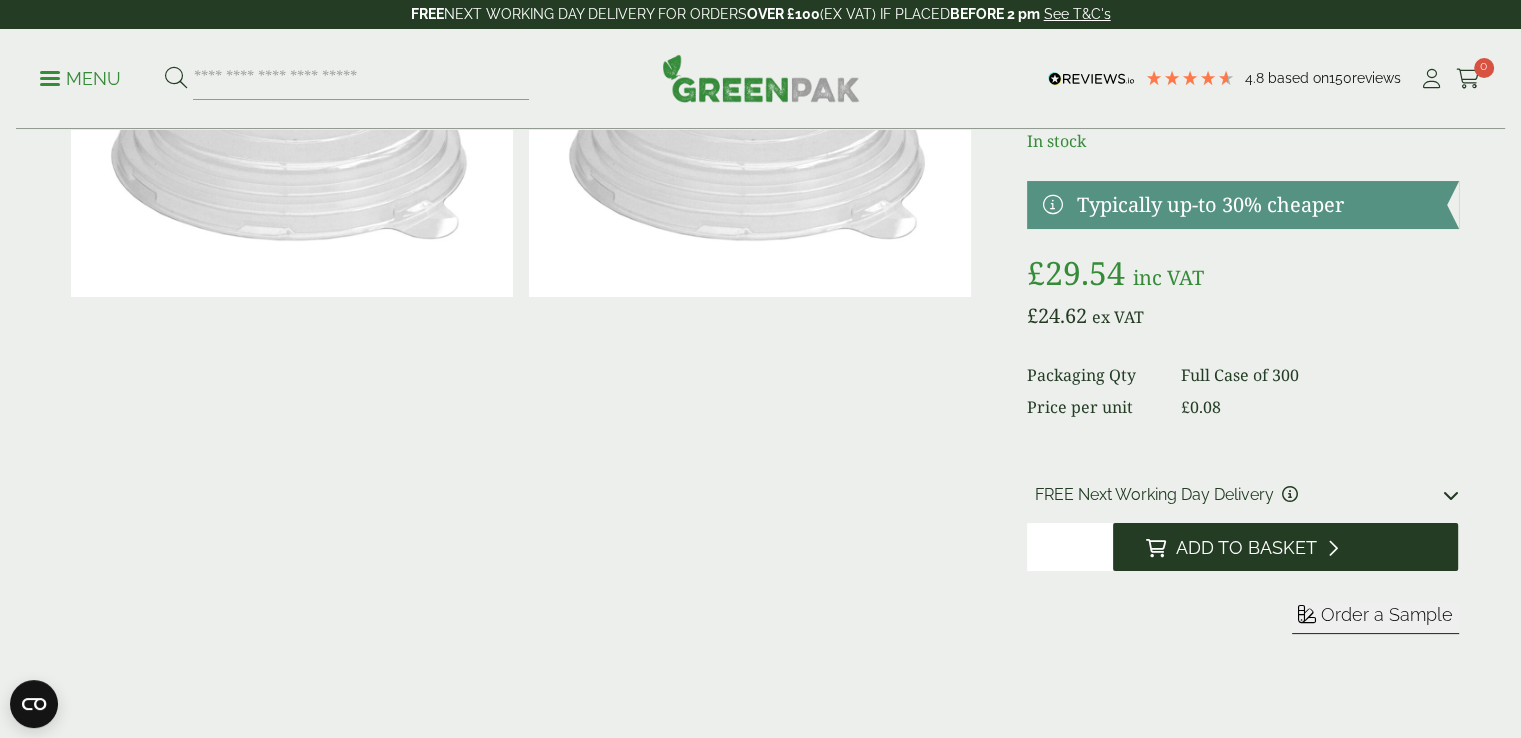 click on "Add to Basket" at bounding box center [1245, 548] 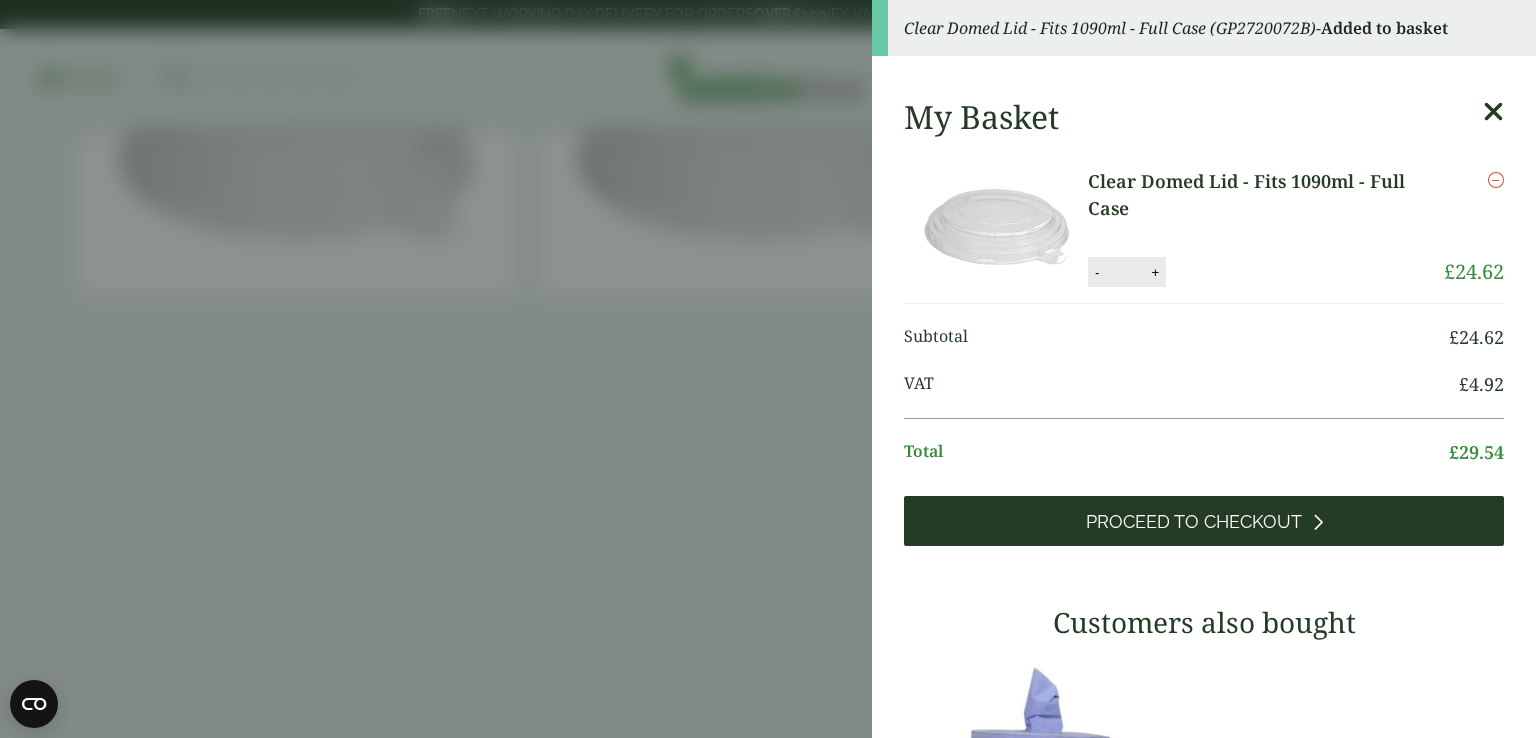 click on "Proceed to Checkout" at bounding box center (1194, 522) 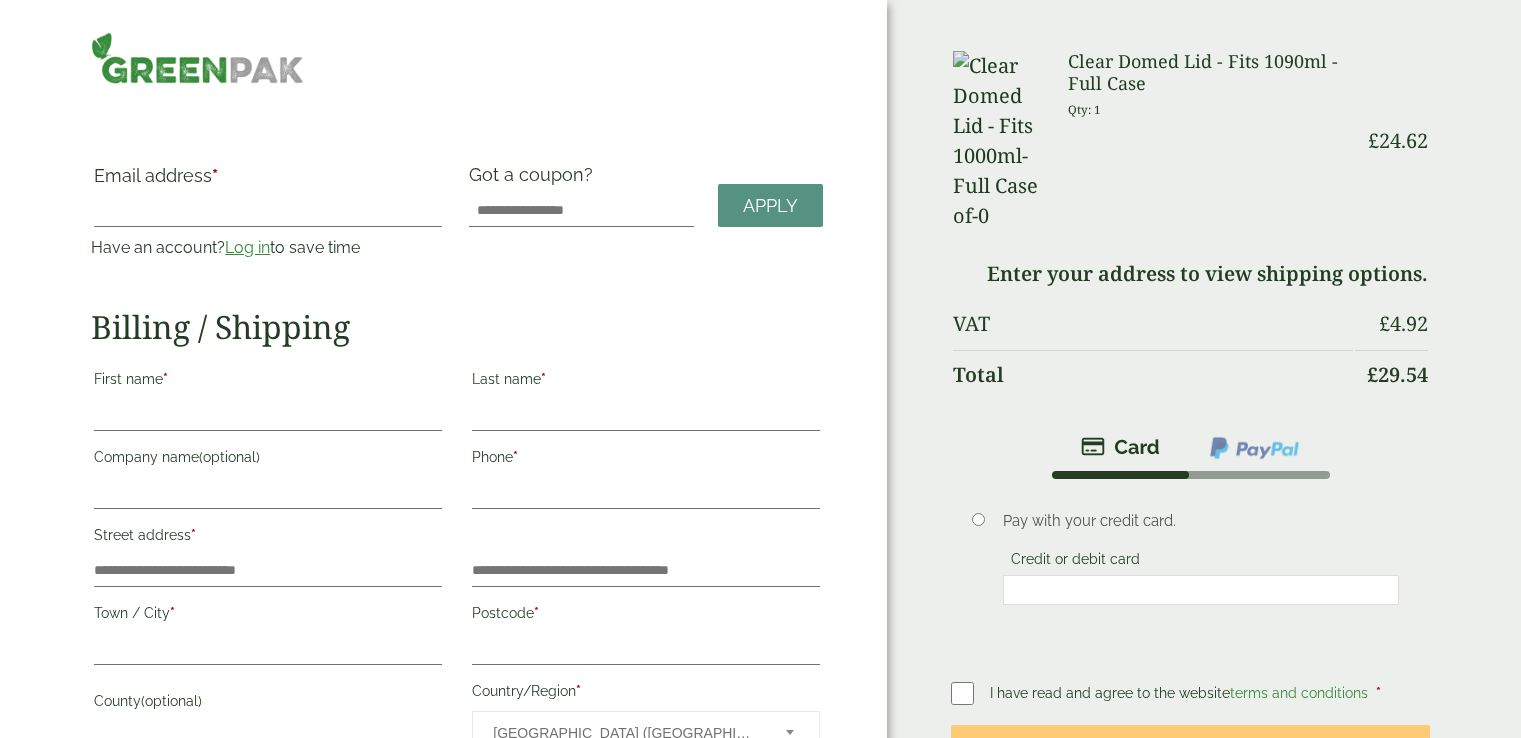 scroll, scrollTop: 0, scrollLeft: 0, axis: both 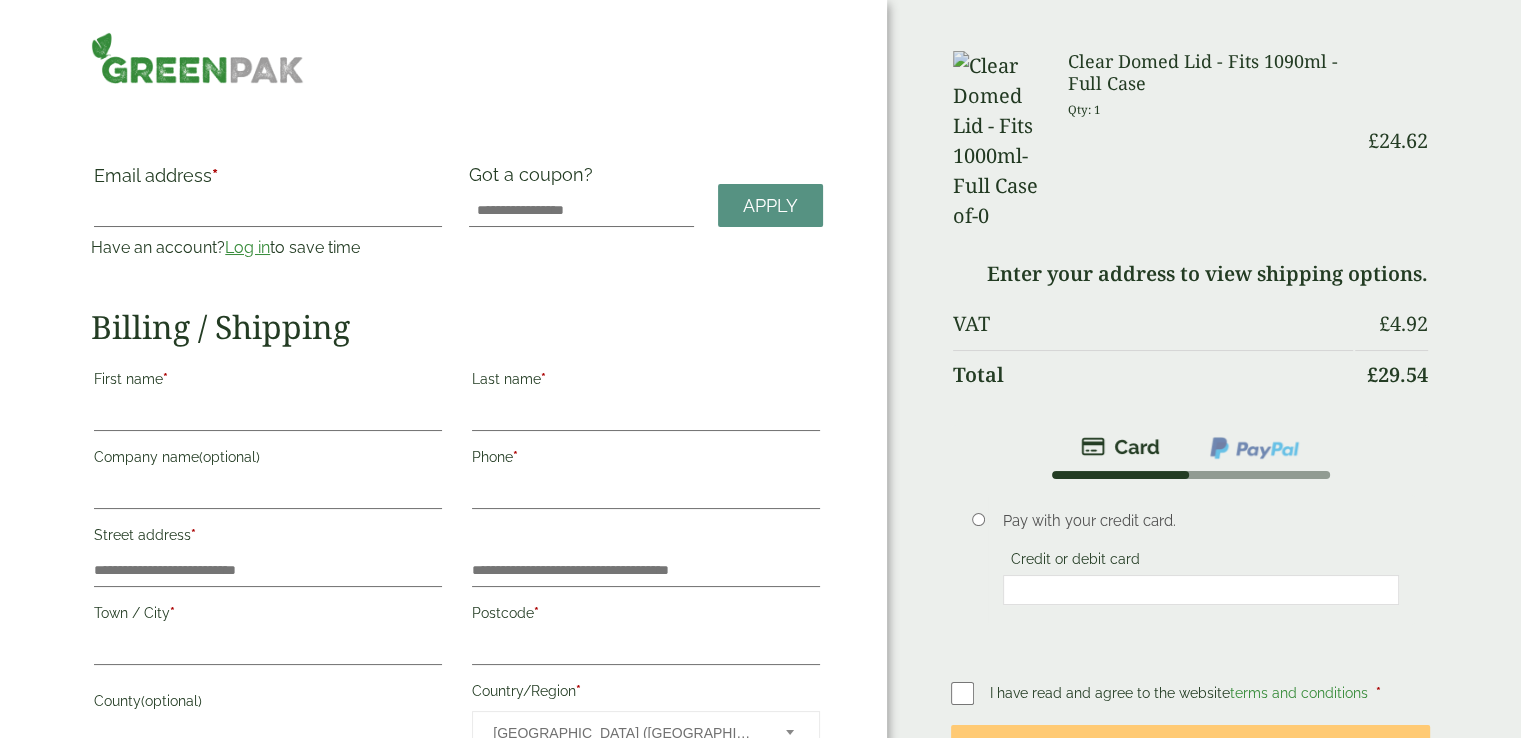 click at bounding box center [1254, 448] 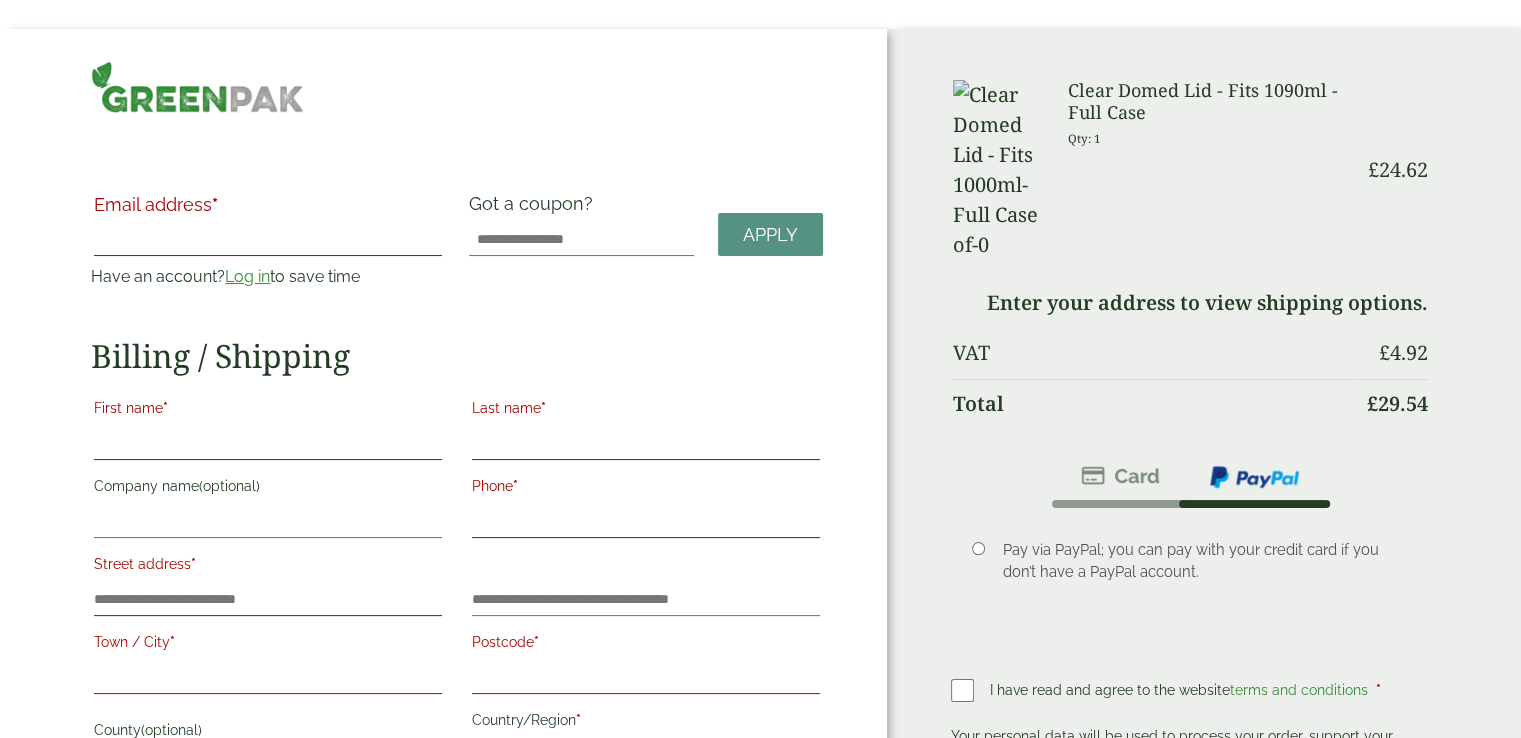 scroll, scrollTop: 200, scrollLeft: 0, axis: vertical 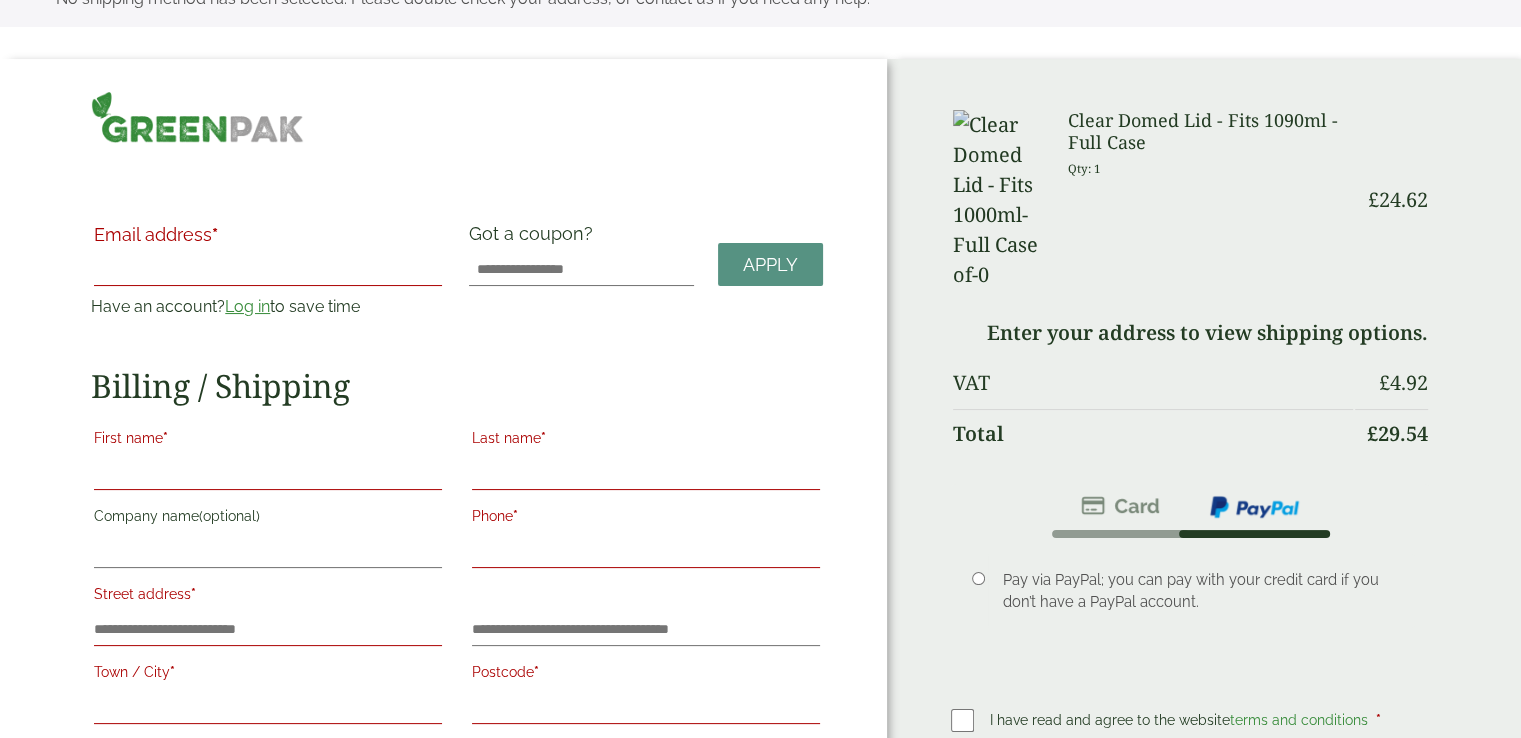 click on "Email address  *" at bounding box center [268, 270] 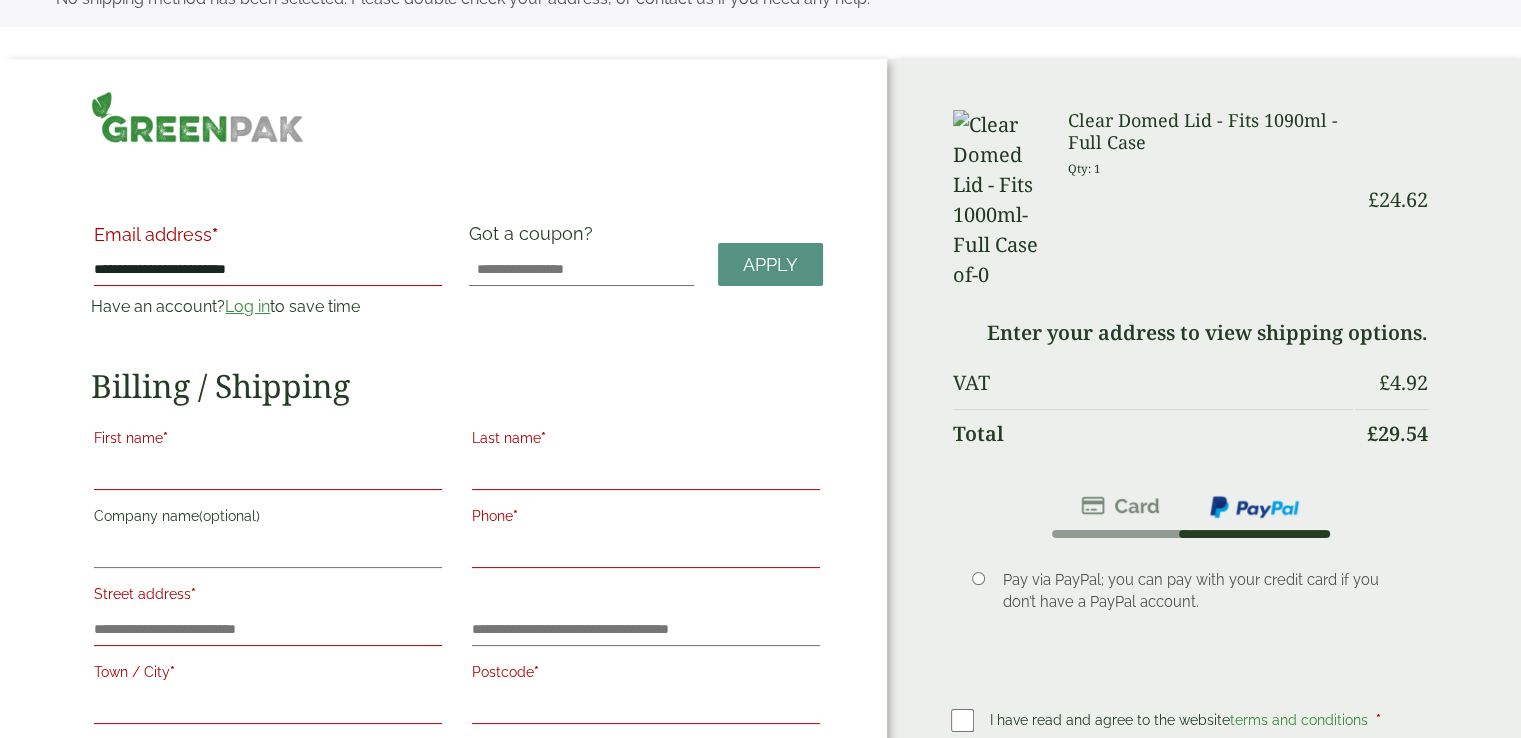 type on "******" 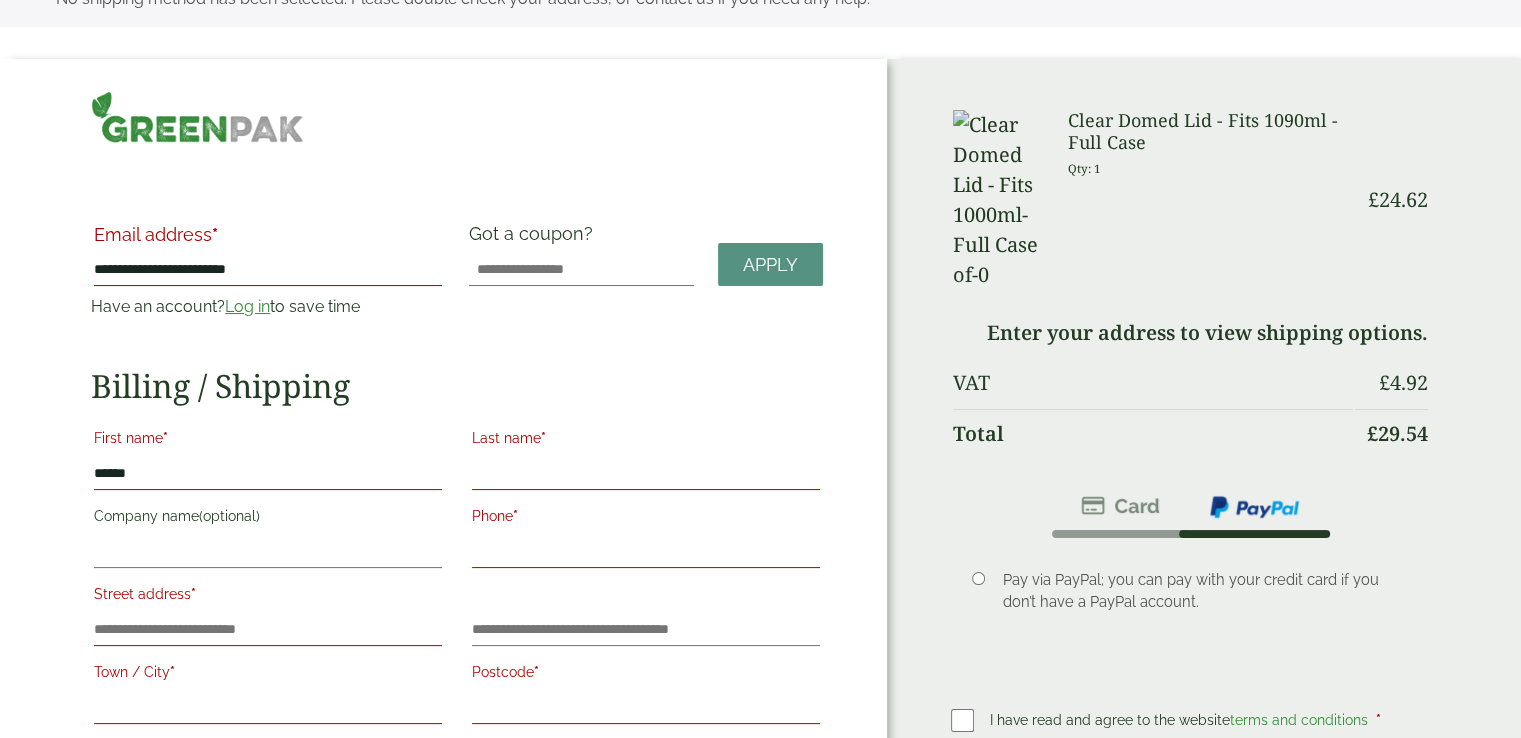 type on "*********" 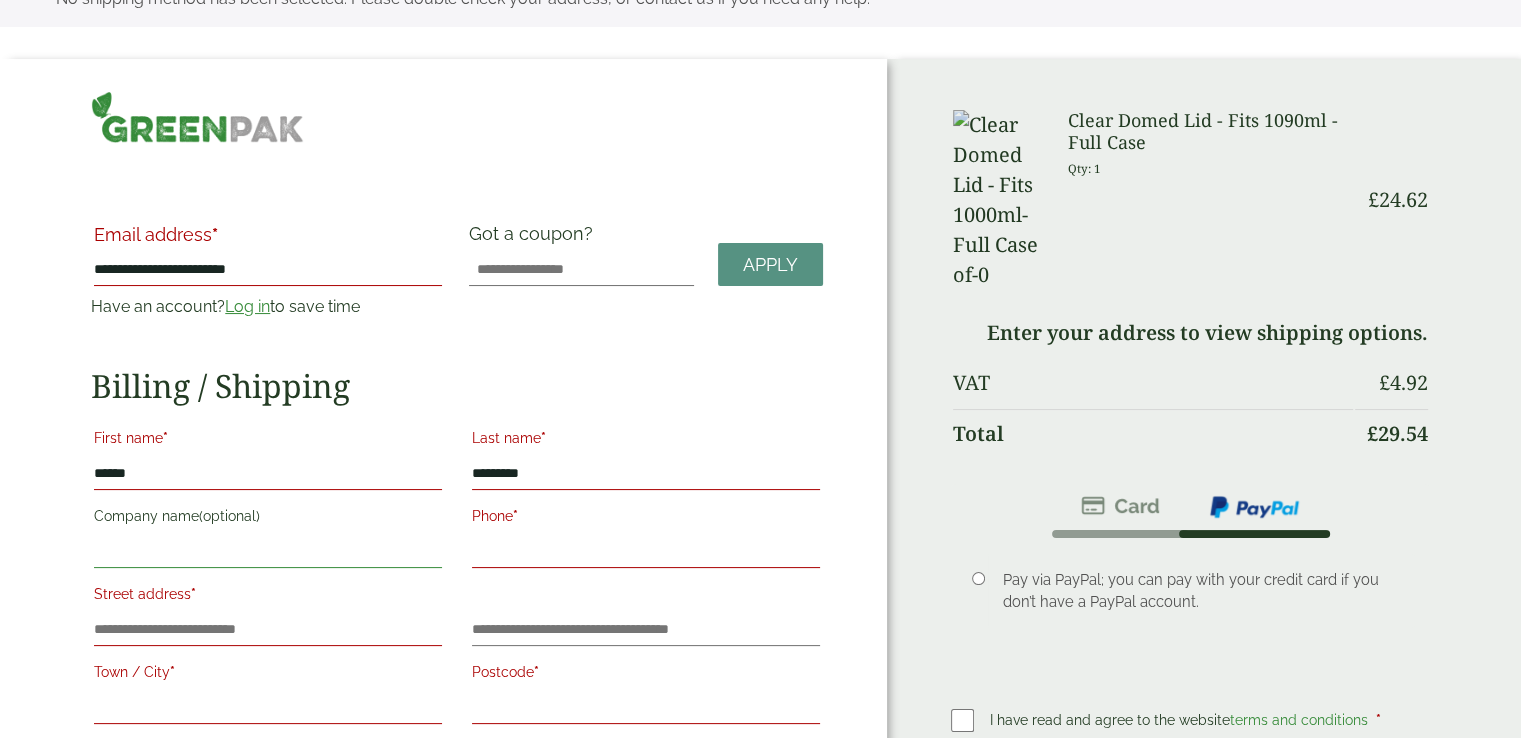 type on "**********" 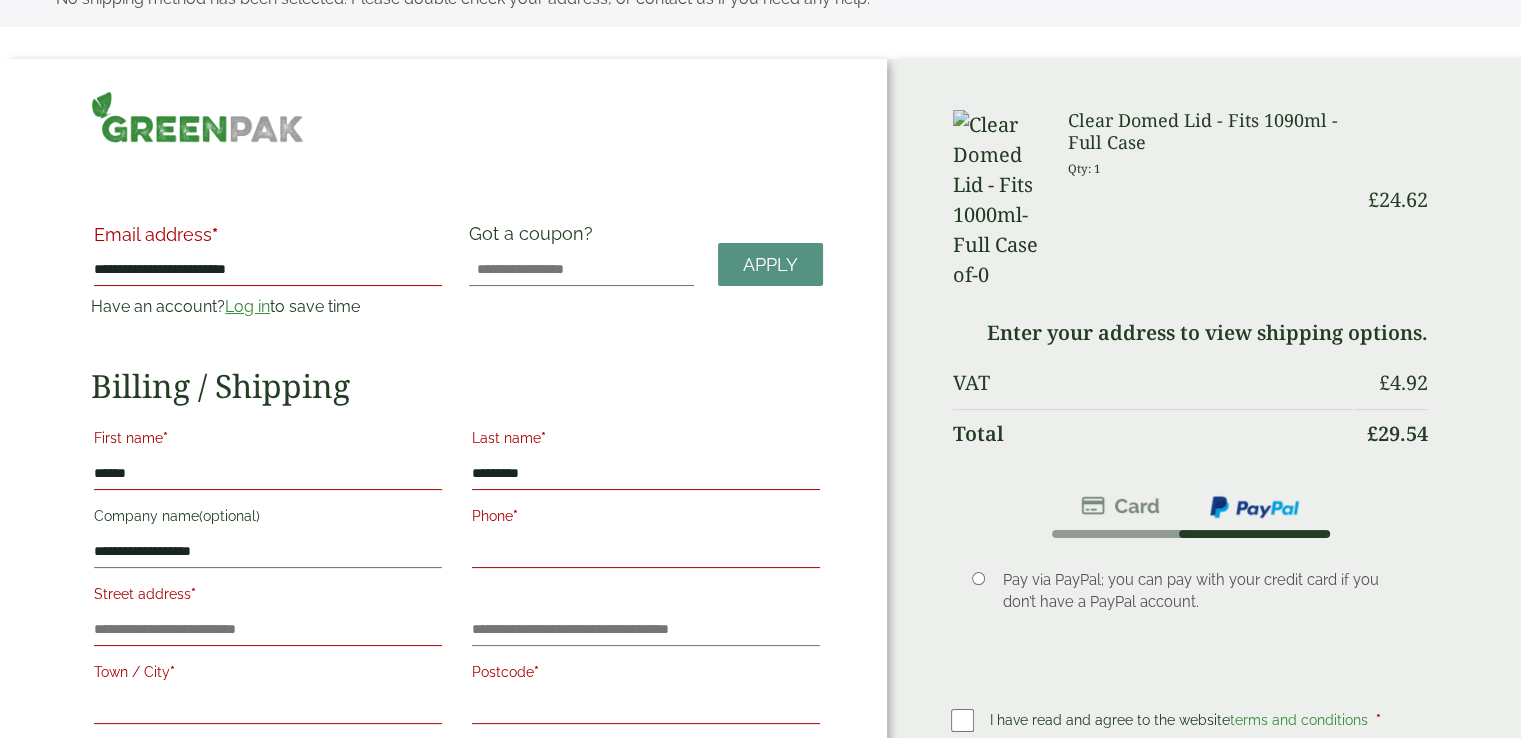 type on "**********" 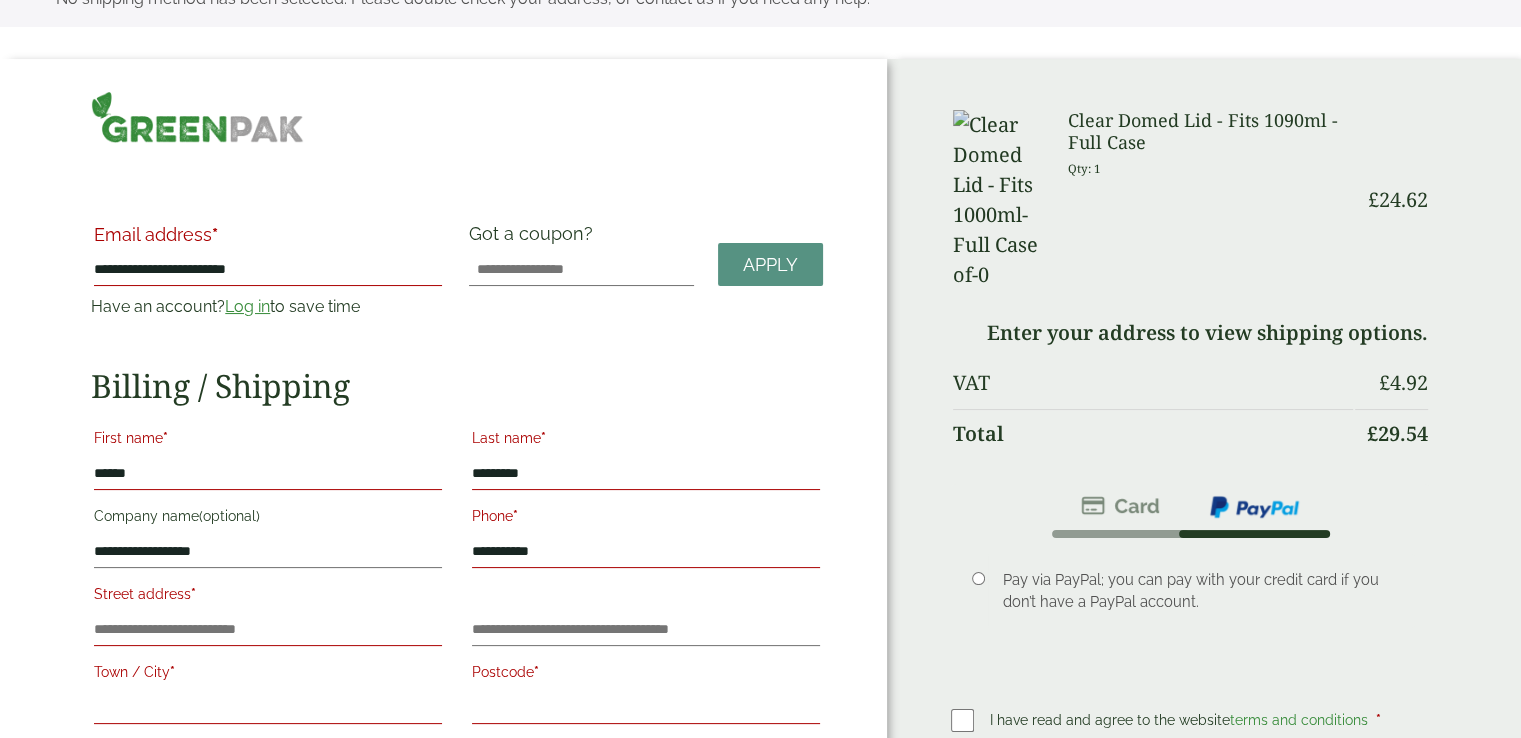 type on "*******" 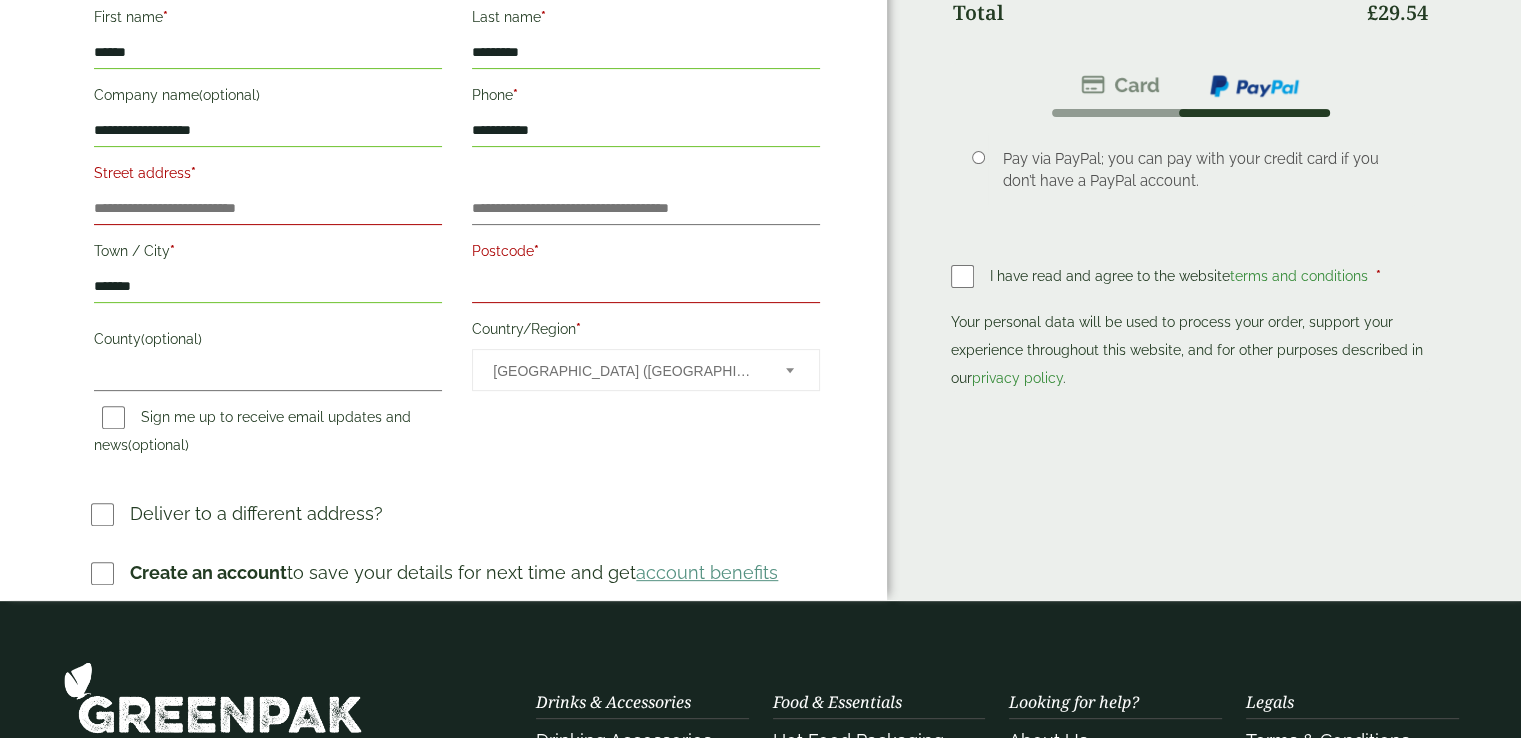scroll, scrollTop: 521, scrollLeft: 0, axis: vertical 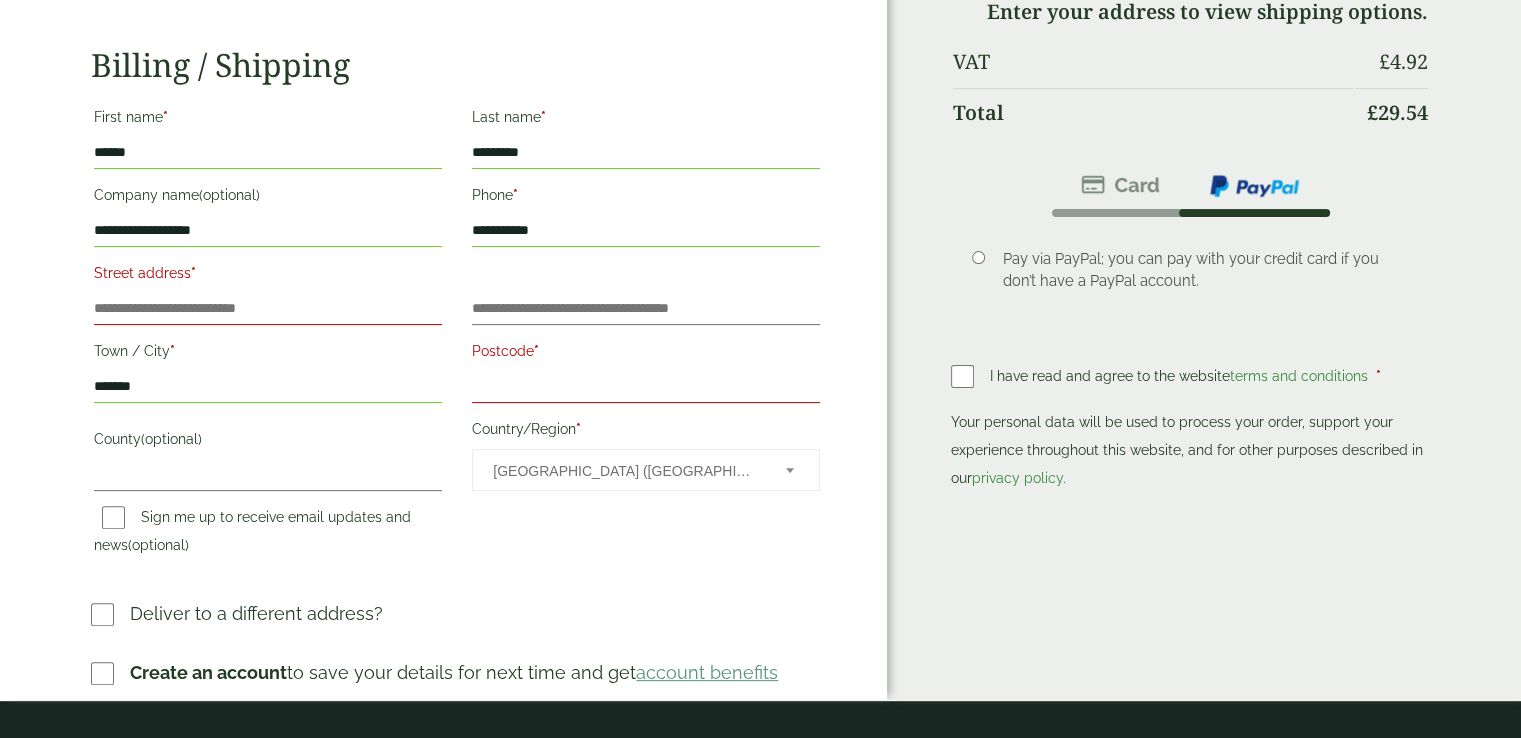 drag, startPoint x: 161, startPoint y: 151, endPoint x: -9, endPoint y: 142, distance: 170.23807 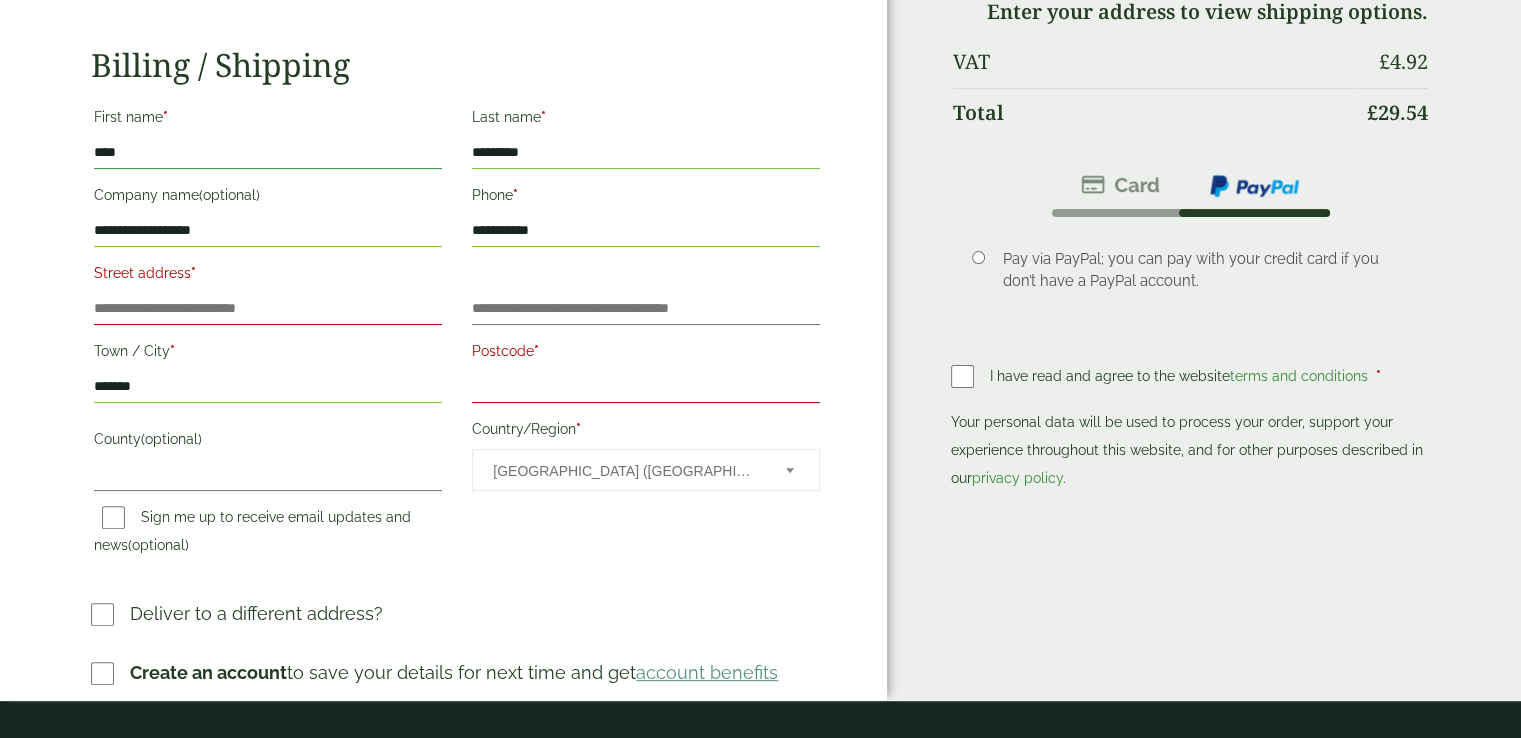 type on "****" 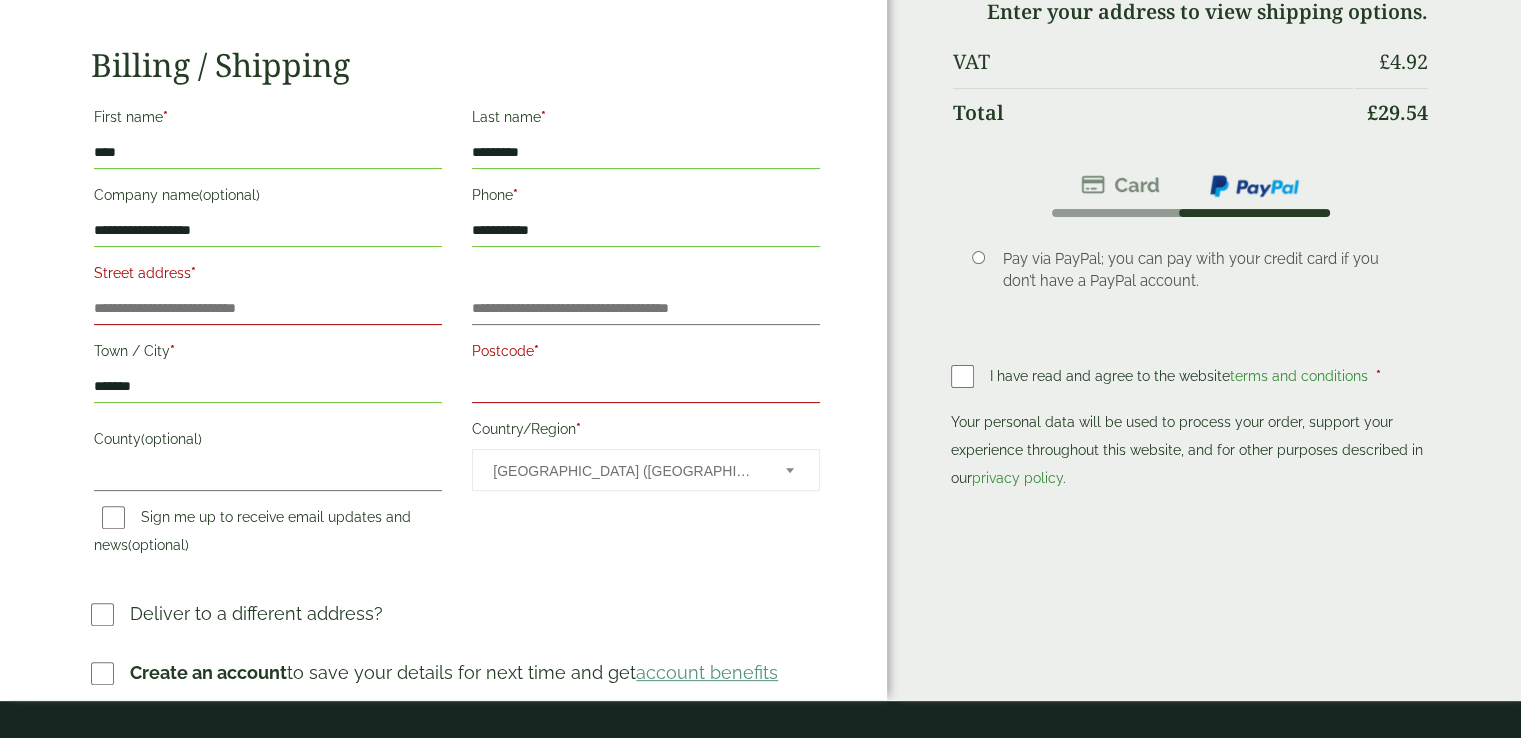 drag, startPoint x: 563, startPoint y: 151, endPoint x: 436, endPoint y: 152, distance: 127.00394 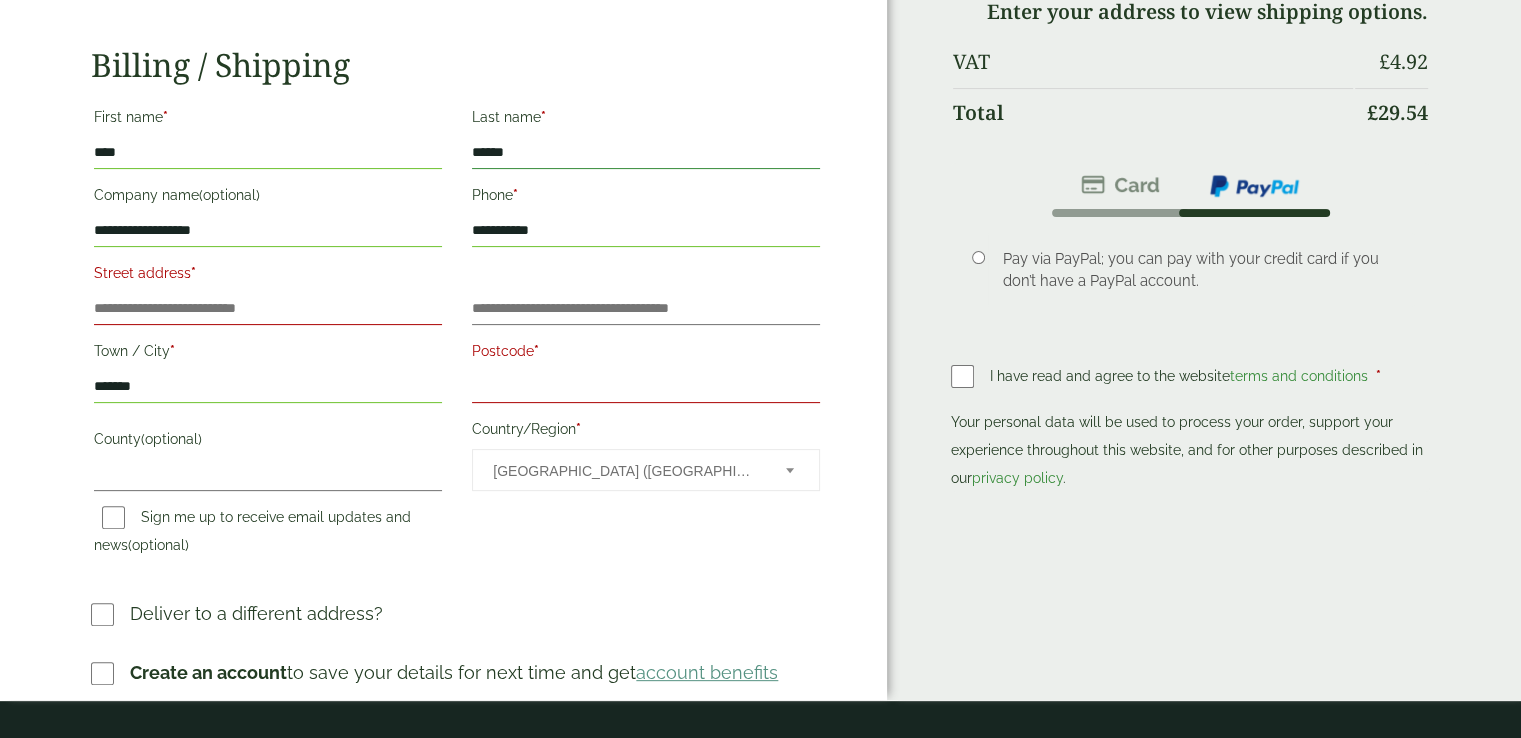 type on "******" 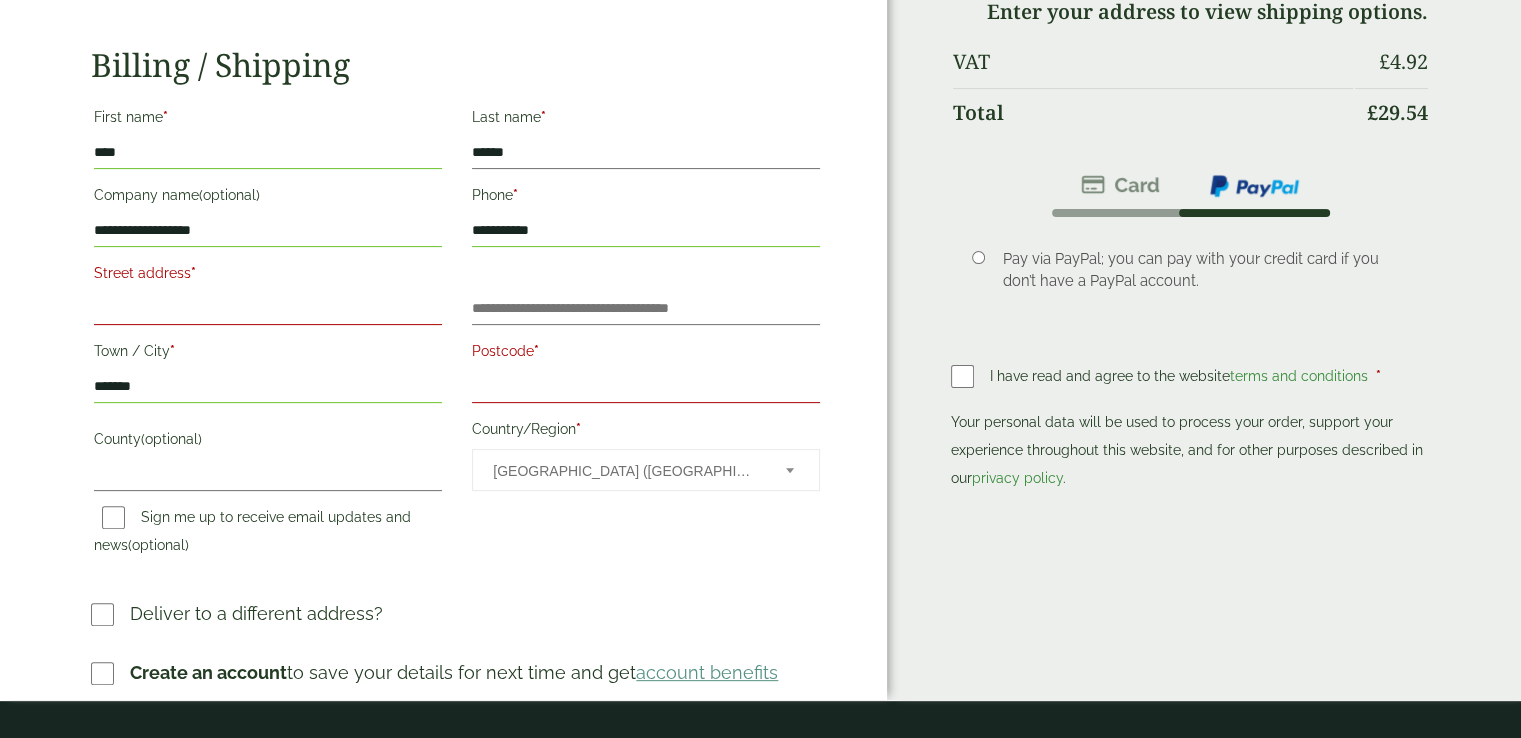 click on "Street address  *" at bounding box center (268, 309) 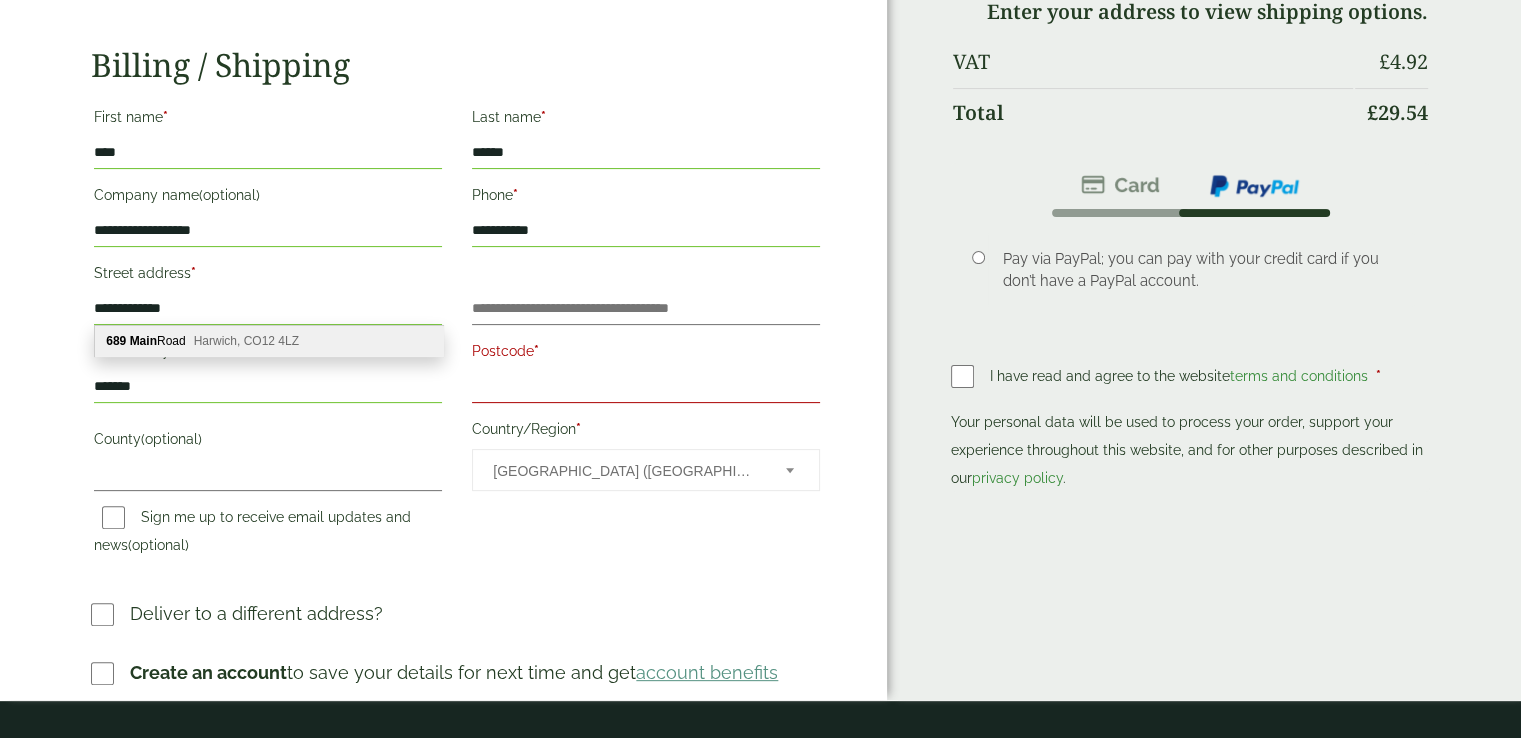 click on "Harwich, CO12 4LZ" at bounding box center (246, 341) 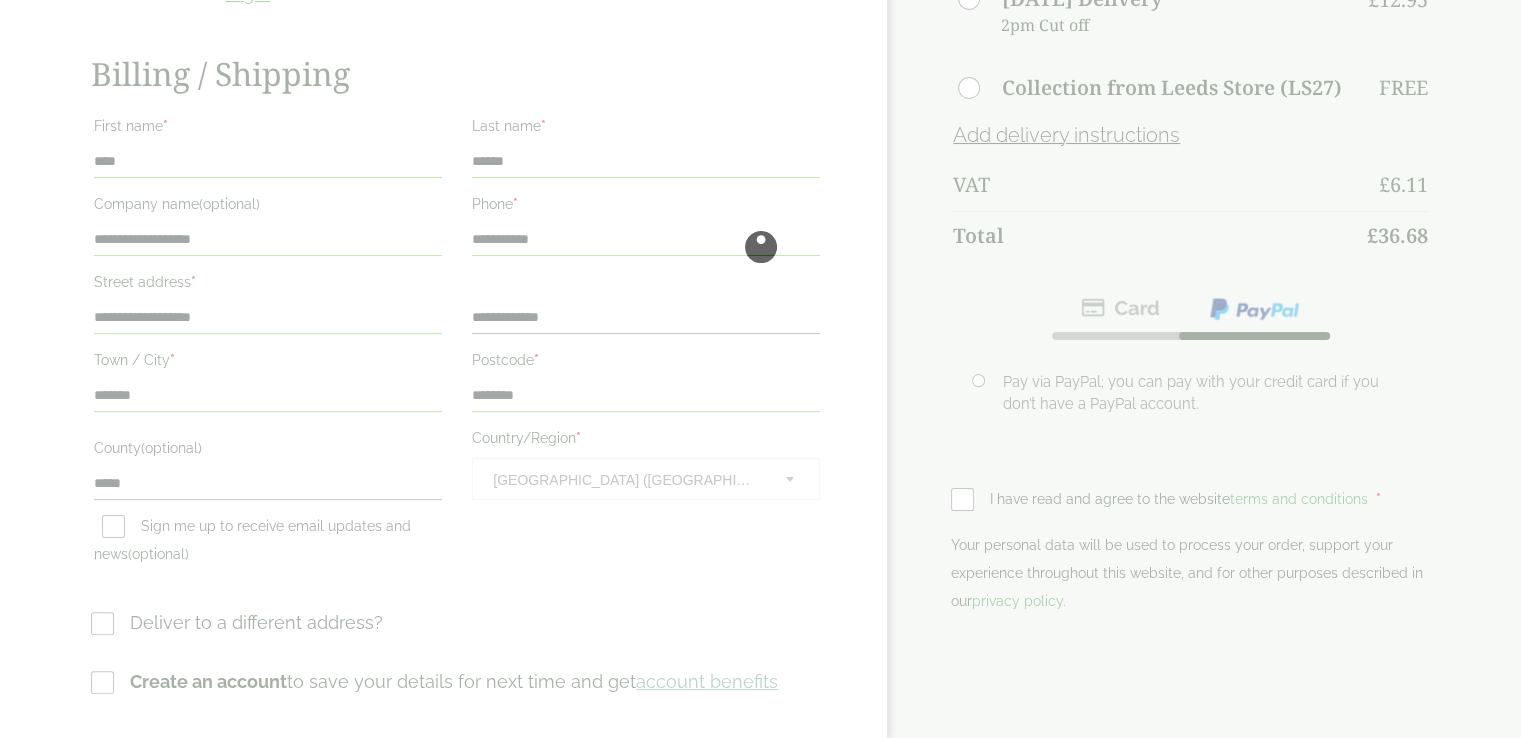 scroll, scrollTop: 400, scrollLeft: 0, axis: vertical 